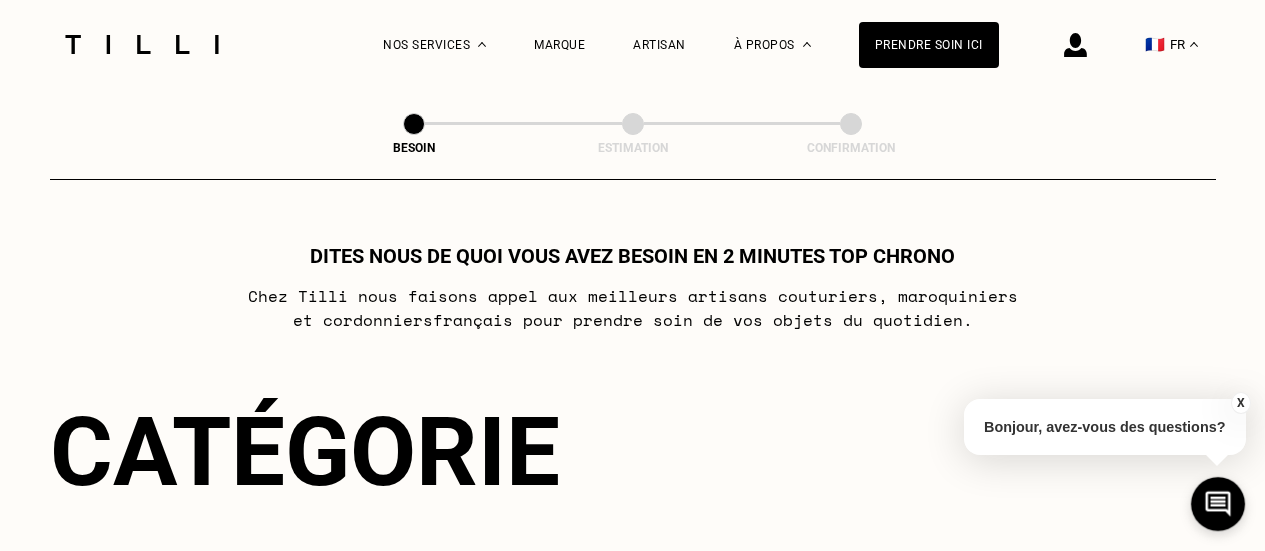scroll, scrollTop: 0, scrollLeft: 0, axis: both 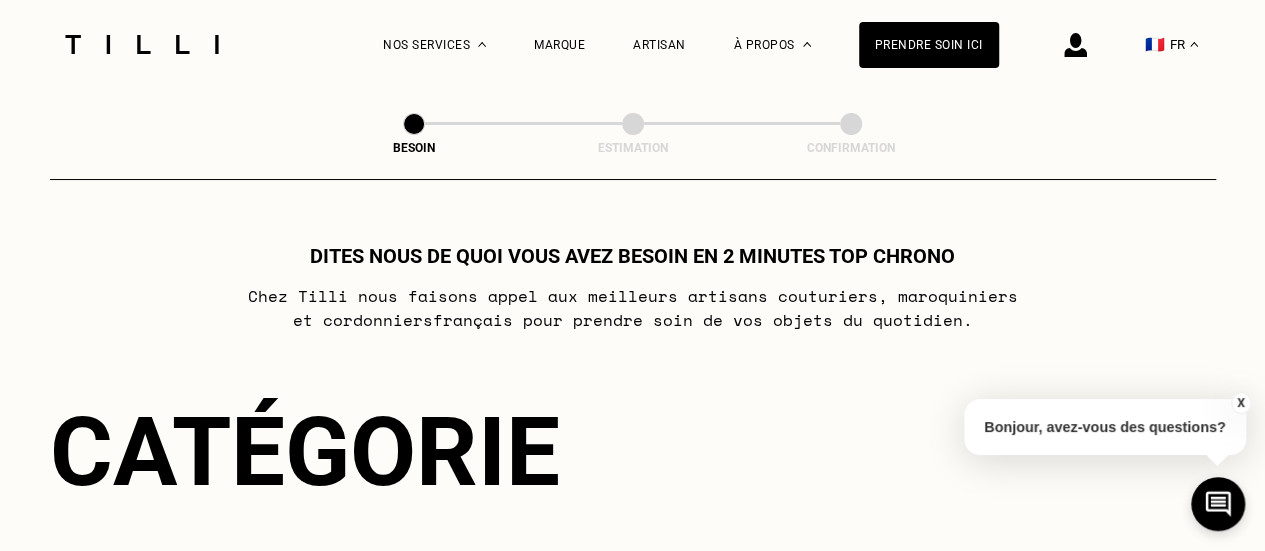 click at bounding box center [807, 44] 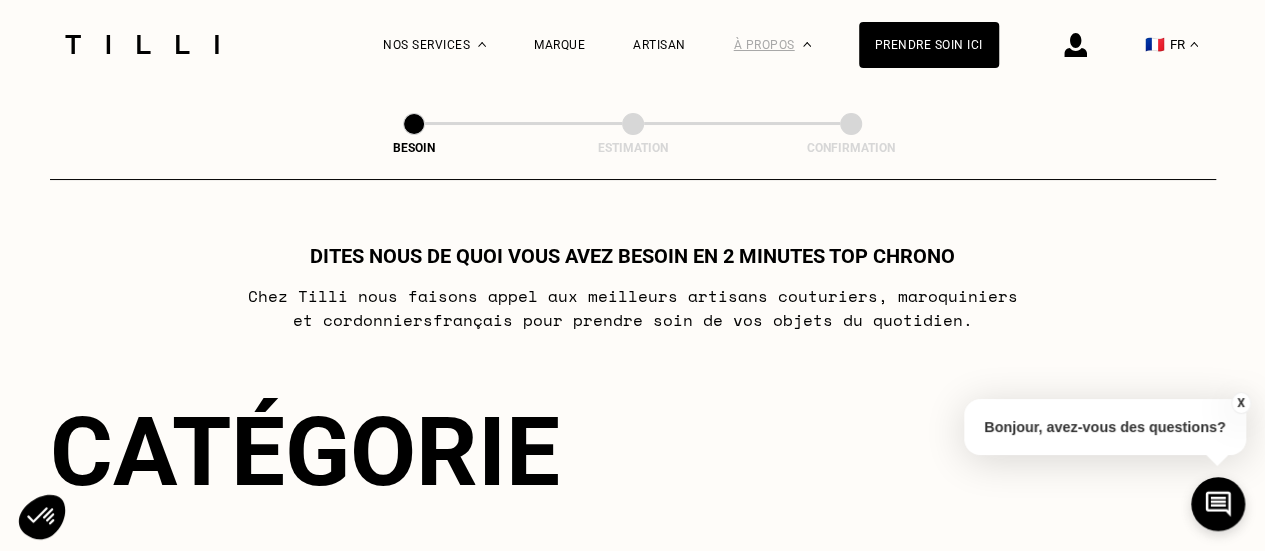 click on "À propos" at bounding box center (772, 44) 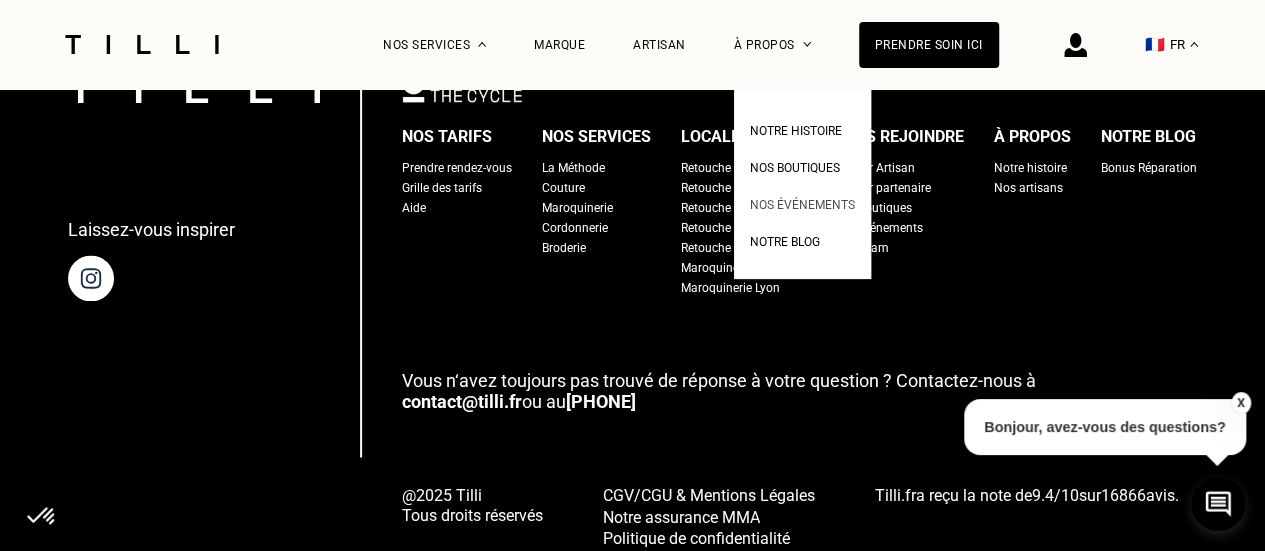 scroll, scrollTop: 1400, scrollLeft: 0, axis: vertical 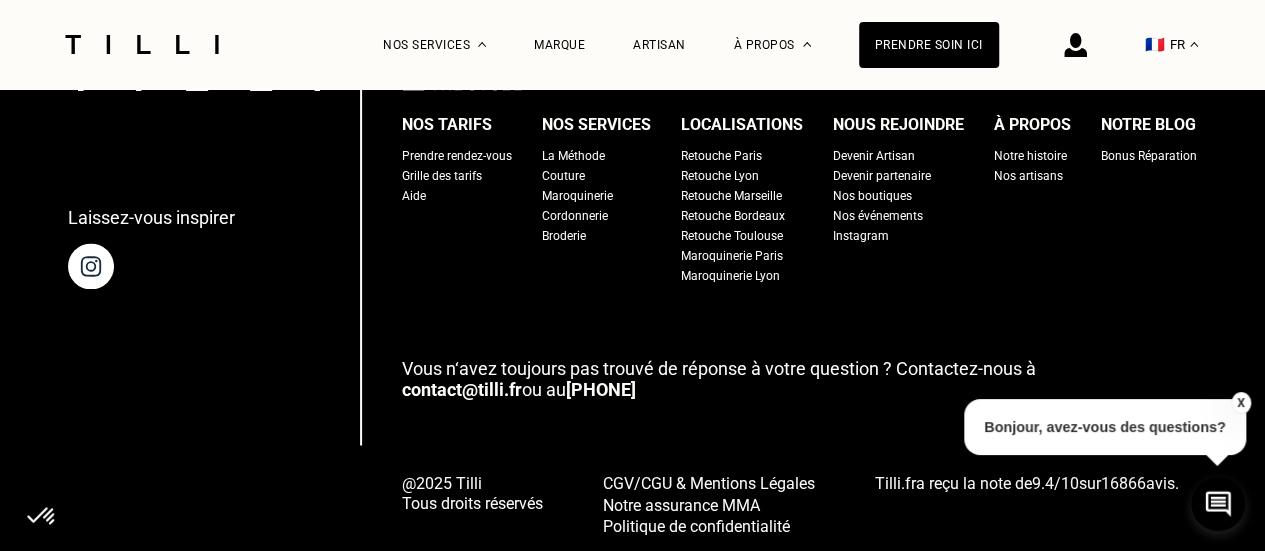 click on "Devenir partenaire" at bounding box center [882, 176] 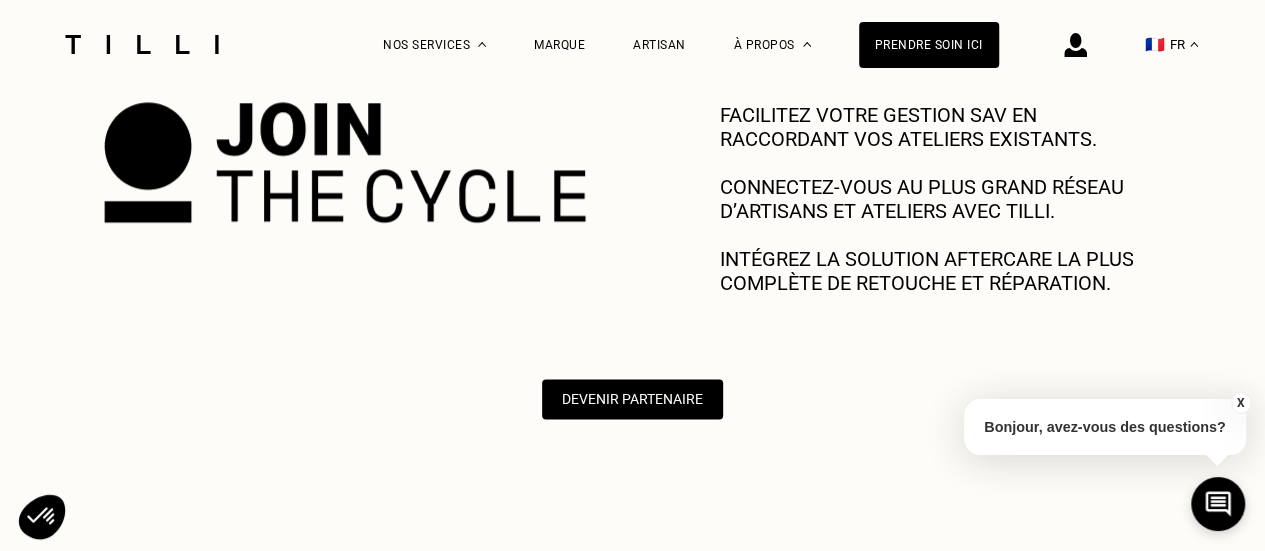scroll, scrollTop: 1100, scrollLeft: 0, axis: vertical 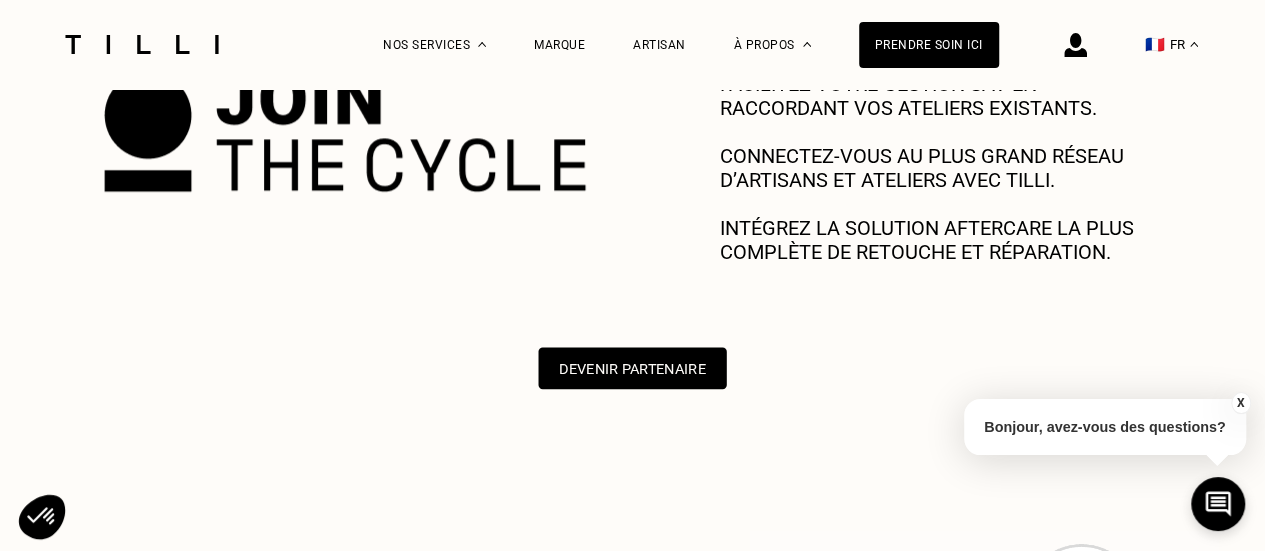 click on "Devenir Partenaire" at bounding box center (632, 368) 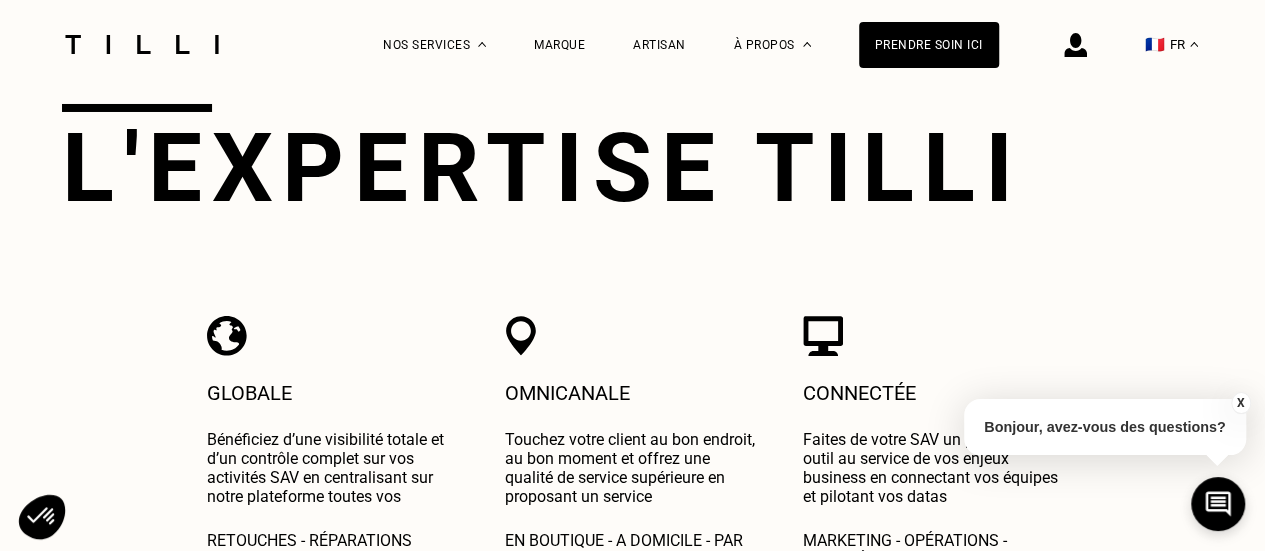 scroll, scrollTop: 3800, scrollLeft: 0, axis: vertical 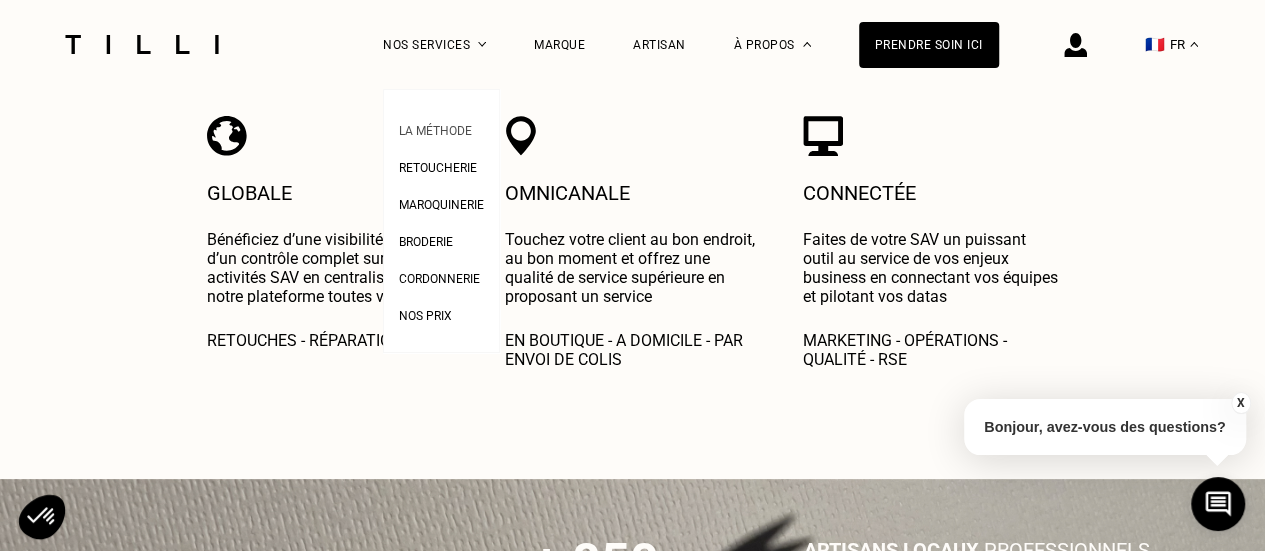 click on "La Méthode" at bounding box center (435, 131) 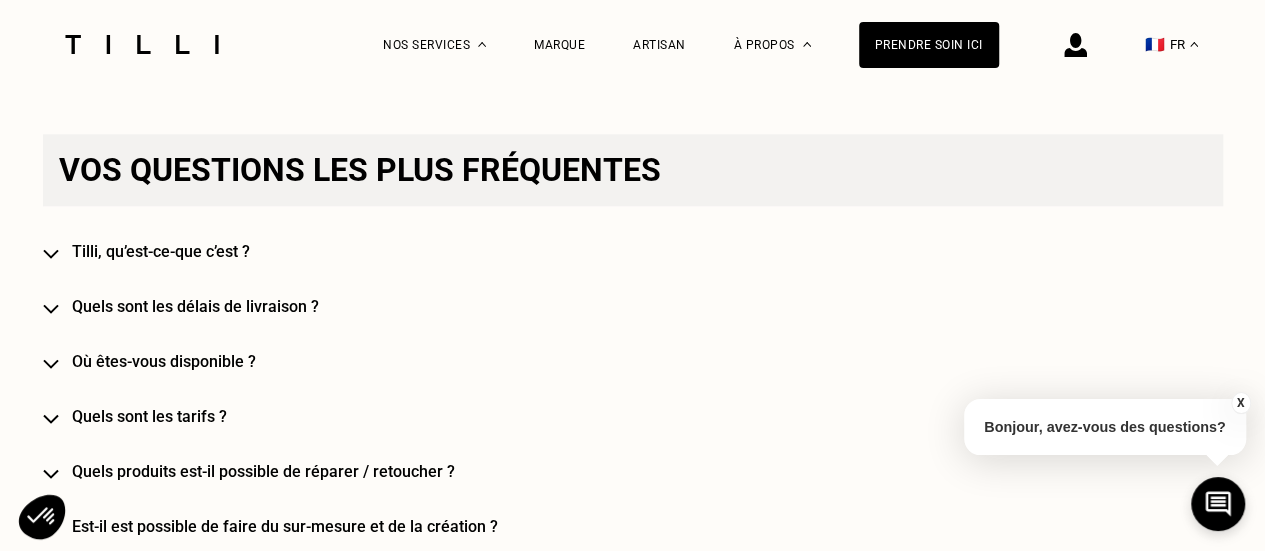 scroll, scrollTop: 1300, scrollLeft: 0, axis: vertical 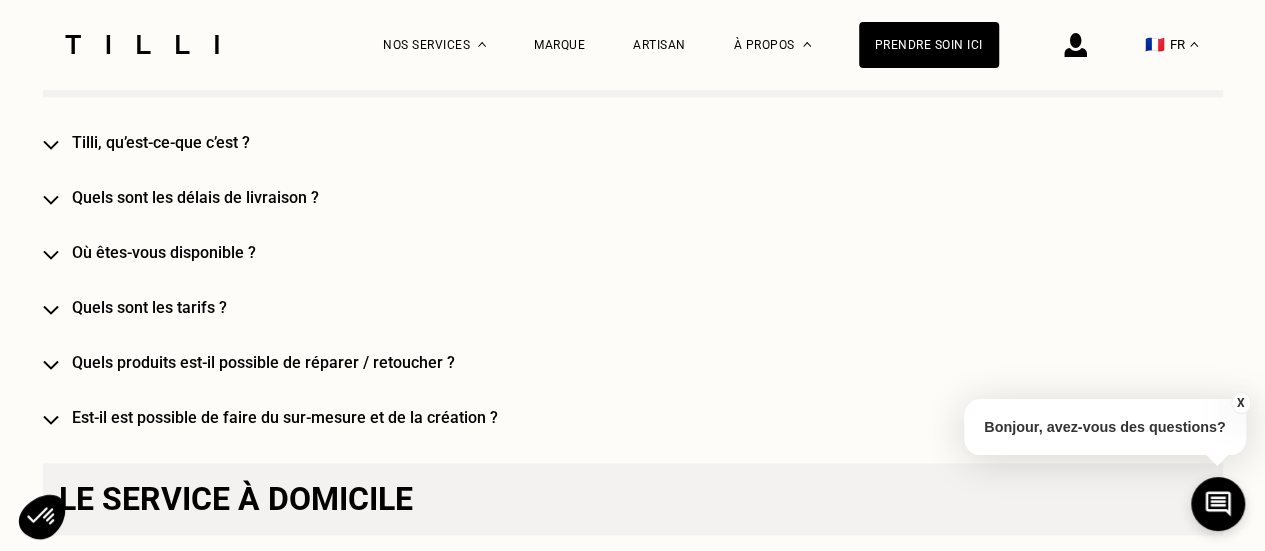click on "Tilli, qu’est-ce-que c’est ?" at bounding box center (662, 142) 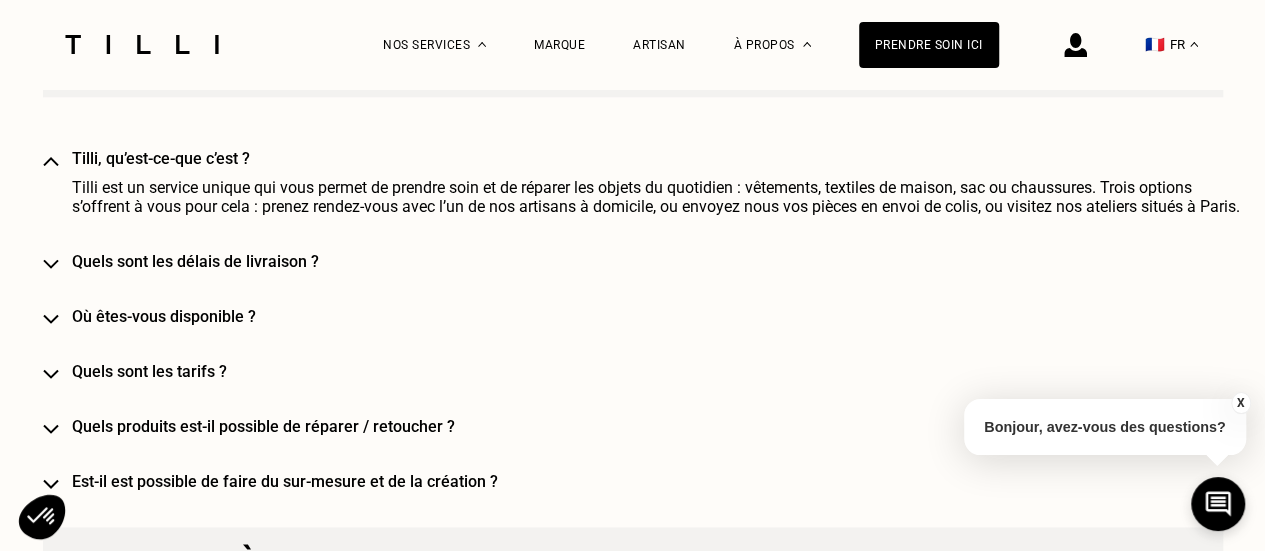 click on "Vos questions les plus fréquentes Tilli, qu’est-ce-que c’est ? Tilli est un service unique qui vous permet de prendre soin et de réparer les objets du quotidien : vêtements, textiles de maison, sac ou chaussures. Trois options s’offrent à vous pour cela : prenez rendez-vous avec l’un de nos artisans à domicile, ou envoyez nous vos pièces en envoi de colis, ou visitez nos ateliers situés à Paris. Quels sont les délais de livraison ? Où êtes-vous disponible ? Quels sont les tarifs ? Quels produits est-il possible de réparer / retoucher ? Est-il est possible de faire du sur-mesure et de la création ?" at bounding box center [633, 258] 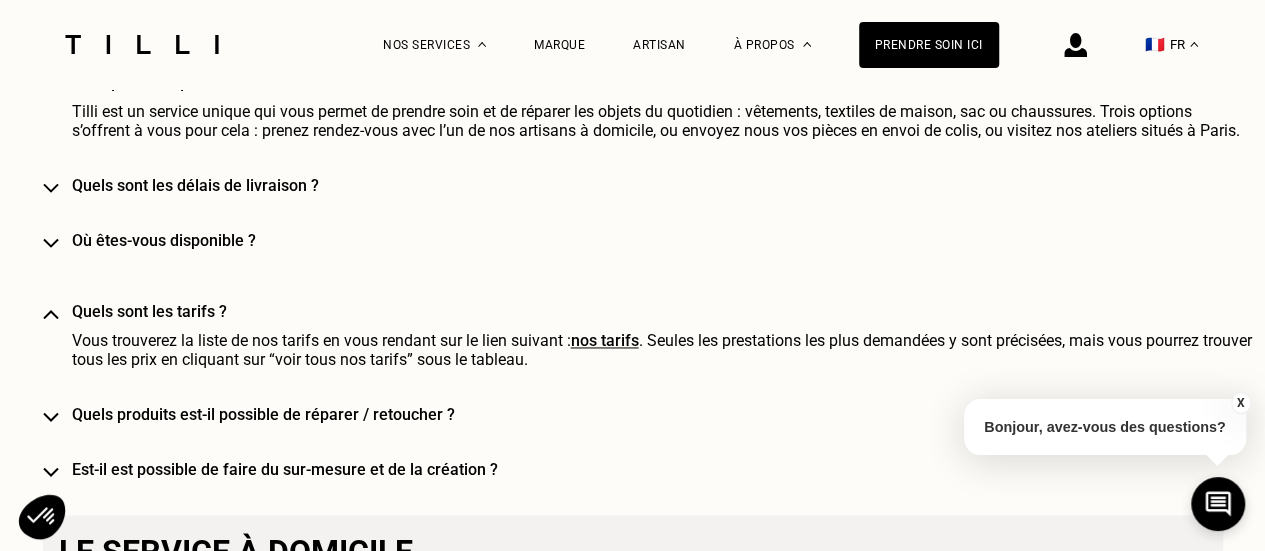 scroll, scrollTop: 1500, scrollLeft: 0, axis: vertical 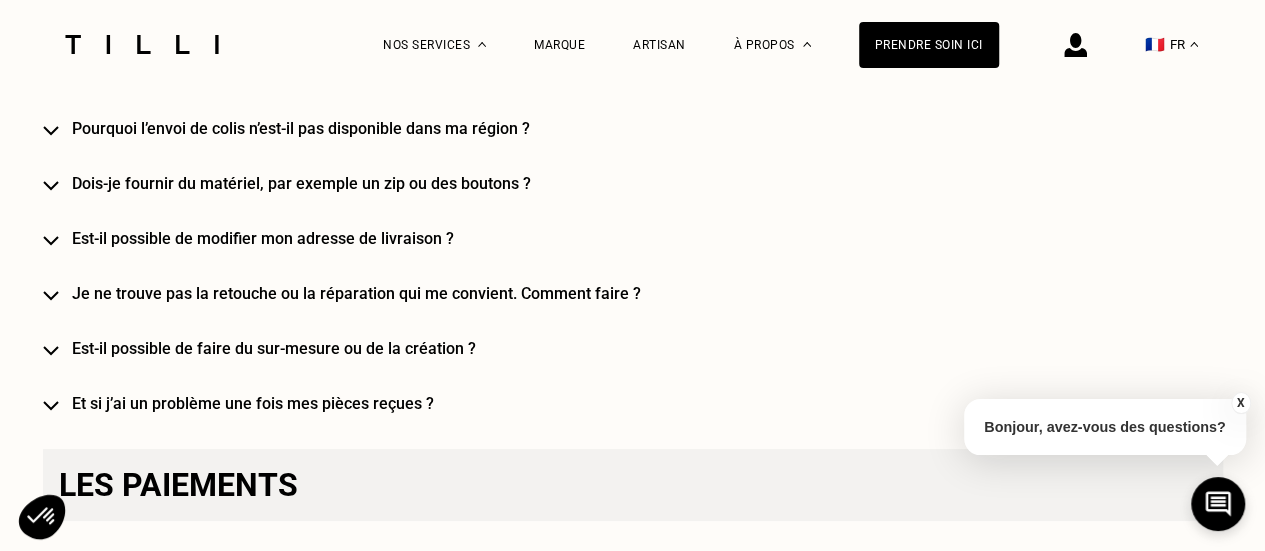 click on "Dois-je fournir du matériel, par exemple un zip ou des boutons ?" at bounding box center (662, 183) 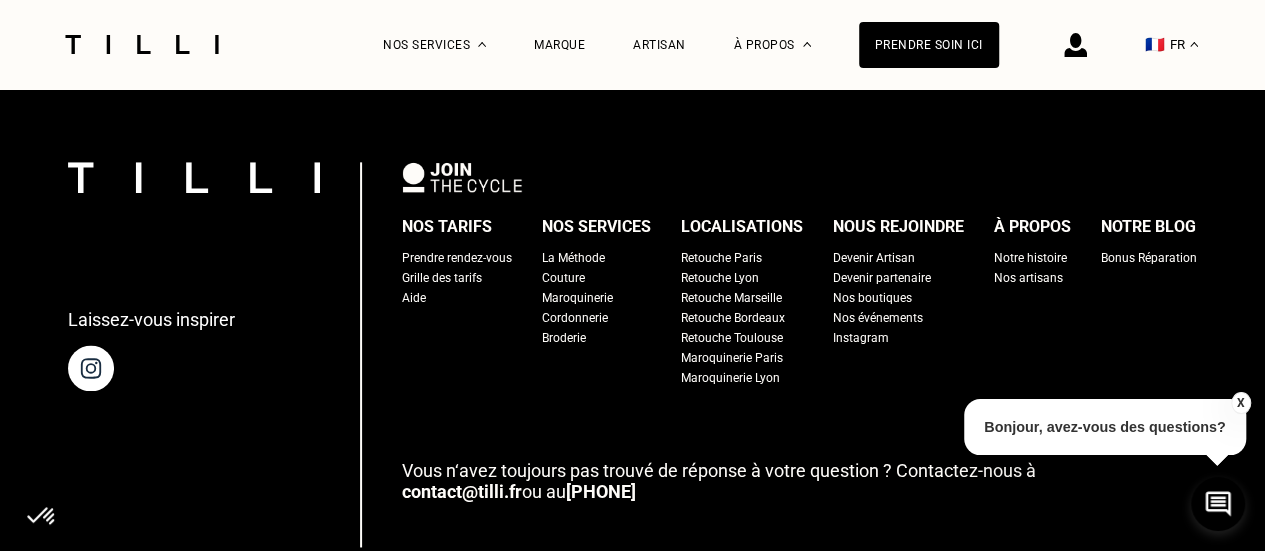 scroll, scrollTop: 5093, scrollLeft: 0, axis: vertical 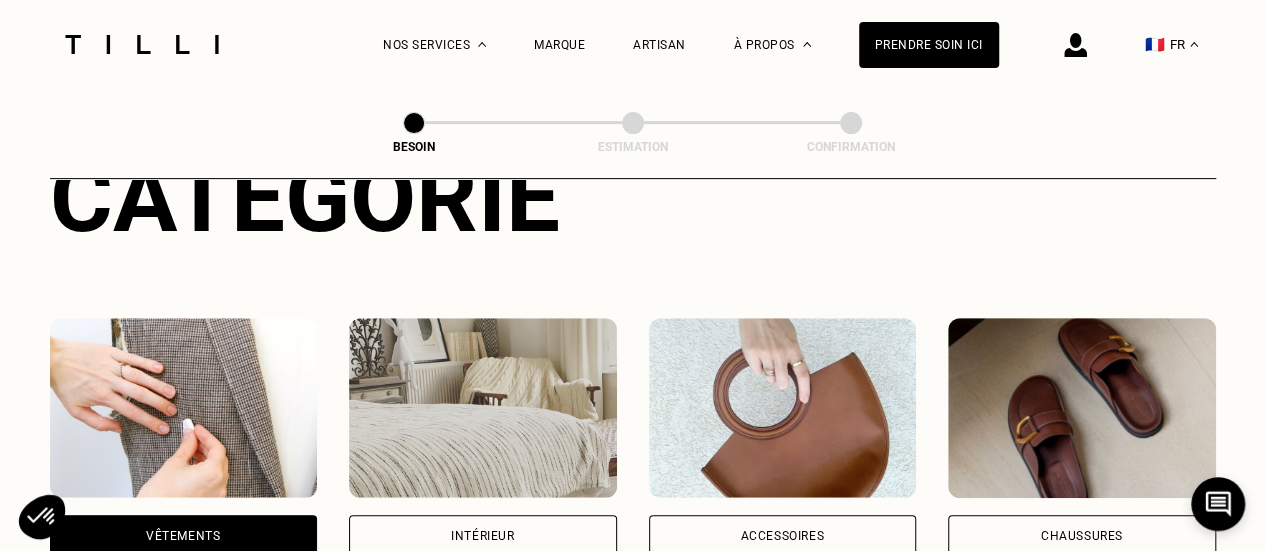 click at bounding box center (184, 408) 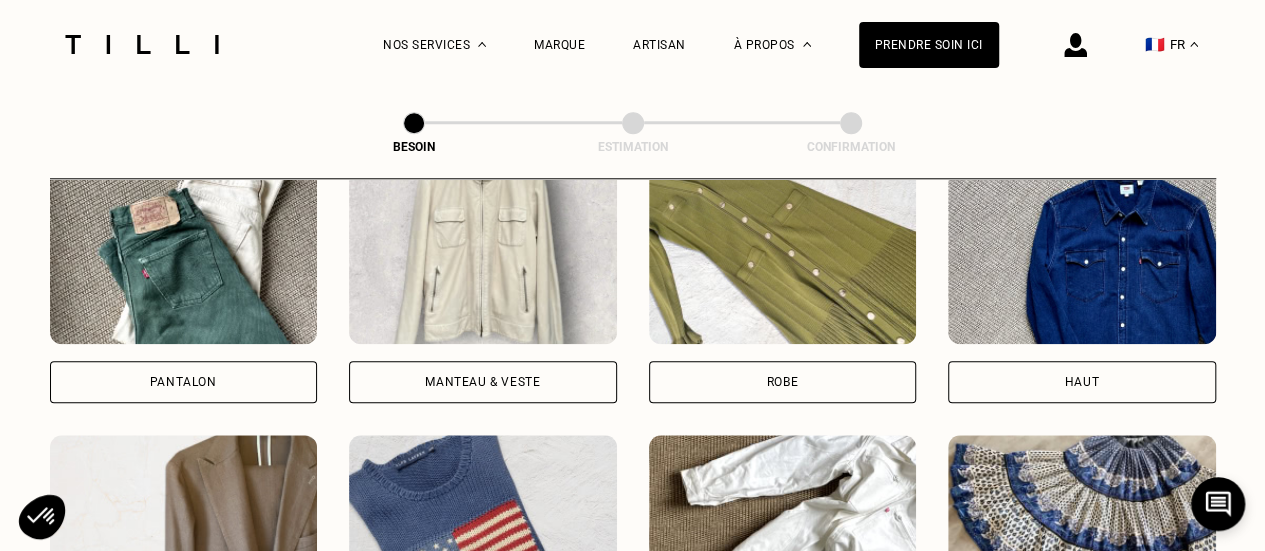 scroll, scrollTop: 954, scrollLeft: 0, axis: vertical 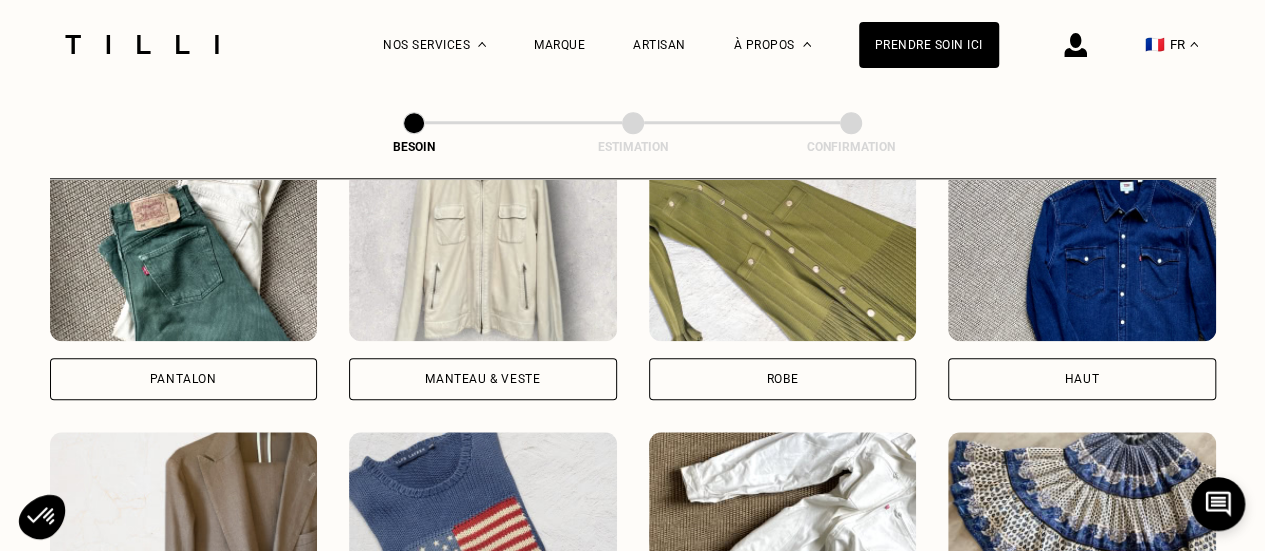 click at bounding box center [483, 251] 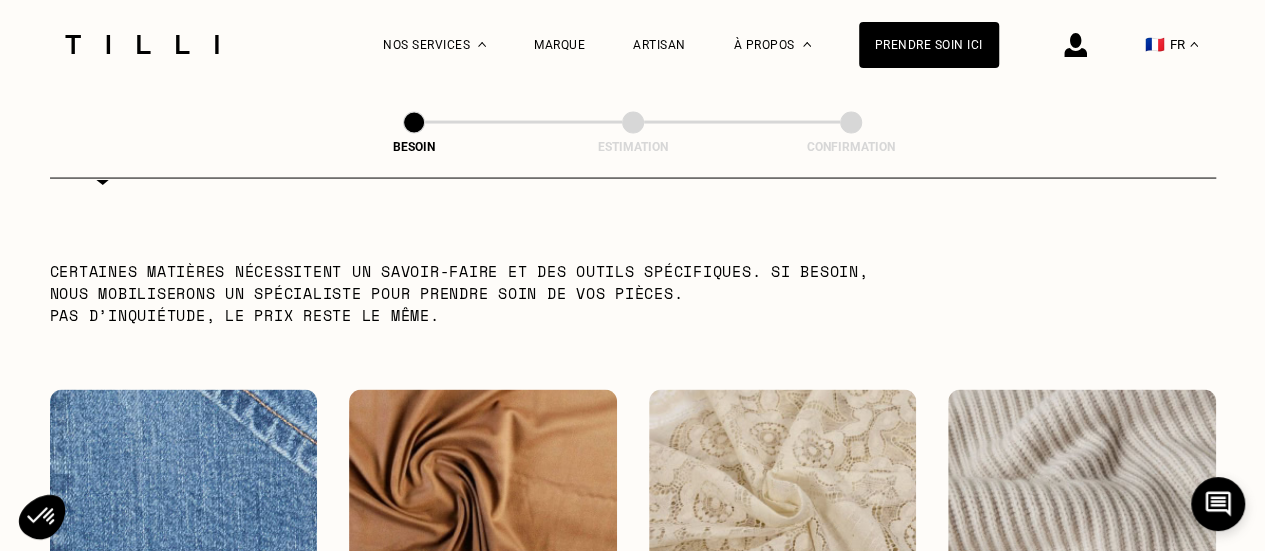 scroll, scrollTop: 2540, scrollLeft: 0, axis: vertical 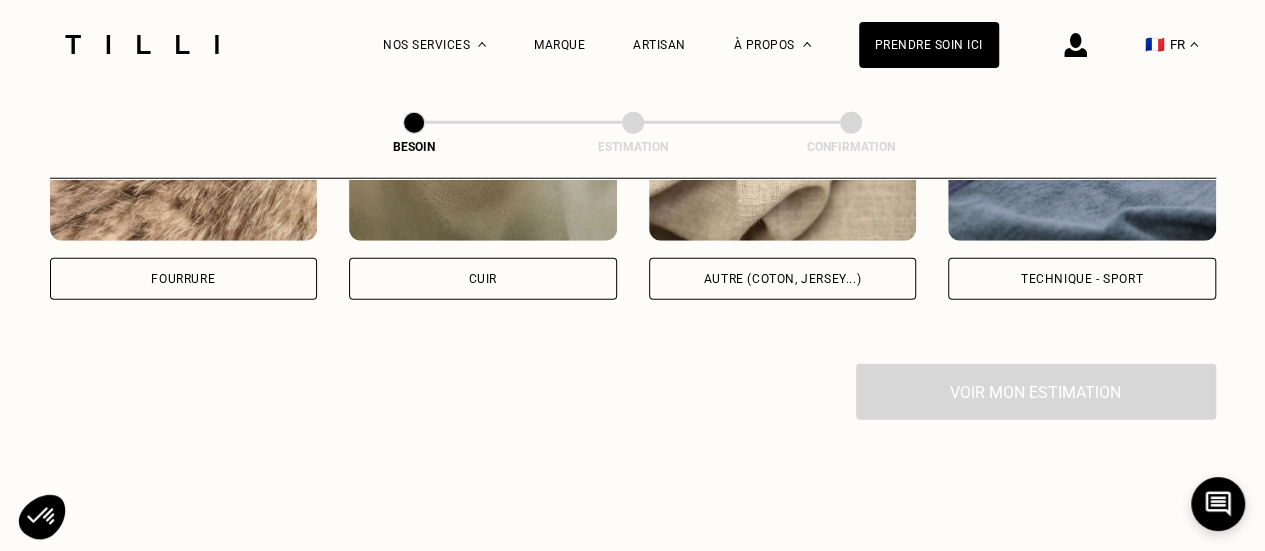 click at bounding box center [1082, 151] 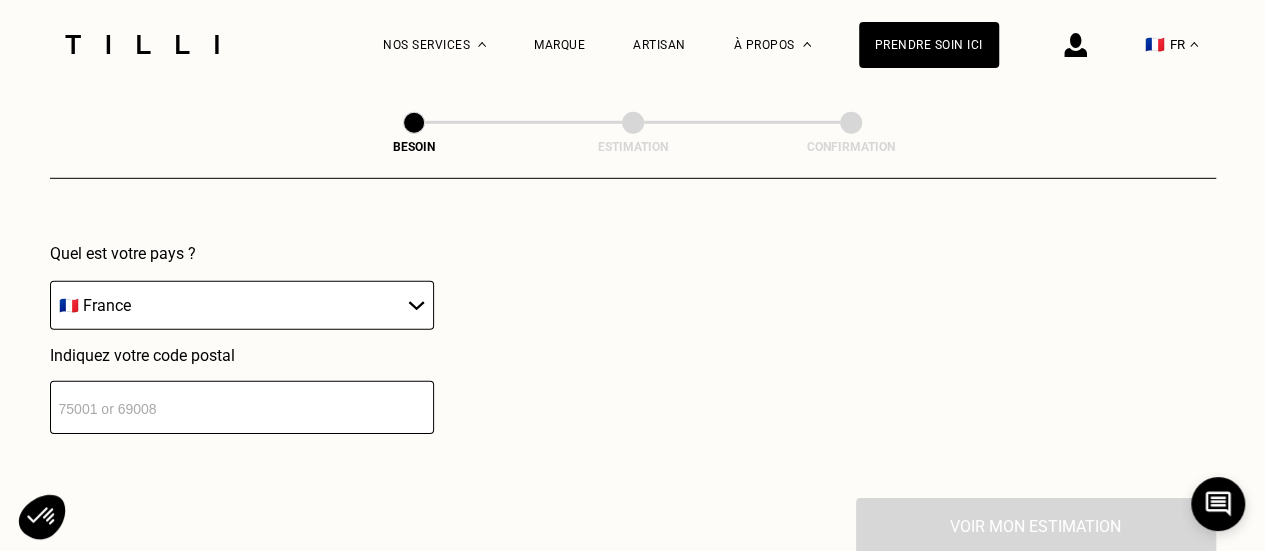 scroll, scrollTop: 2954, scrollLeft: 0, axis: vertical 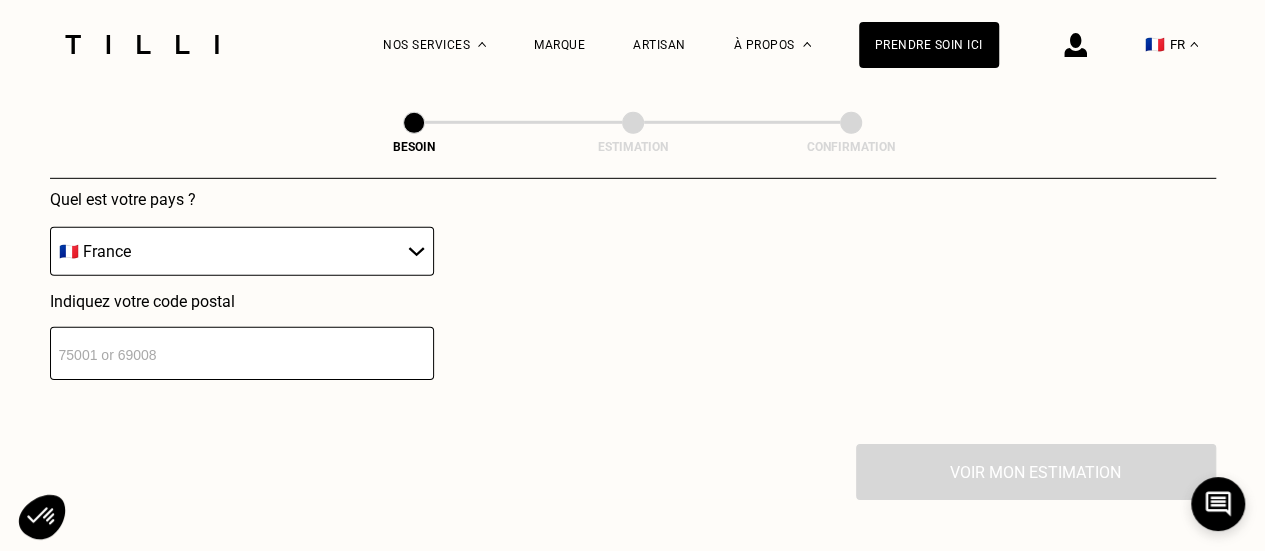 click on "🇩🇪   Allemagne 🇦🇹   Autriche 🇧🇪   Belgique 🇧🇬   Bulgarie 🇨🇾   Chypre 🇭🇷   Croatie 🇩🇰   Danemark 🇪🇸   Espagne 🇪🇪   Estonie 🇫🇮   Finlande 🇫🇷   France 🇬🇷   Grèce 🇭🇺   Hongrie 🇮🇪   Irlande 🇮🇹   Italie 🇱🇻   Lettonie 🇱🇮   Liechtenstein 🇱🇹   Lituanie 🇱🇺   Luxembourg 🇲🇹   Malte 🇳🇴   Norvège 🇳🇱   Pays-Bas 🇵🇱   Pologne 🇵🇹   Portugal 🇨🇿   République tchèque 🇷🇴   Roumanie 🇬🇧   Royaume-Uni 🇸🇰   Slovaquie 🇸🇮   Slovénie 🇸🇪   Suède 🇨🇭   Suisse" at bounding box center [242, 251] 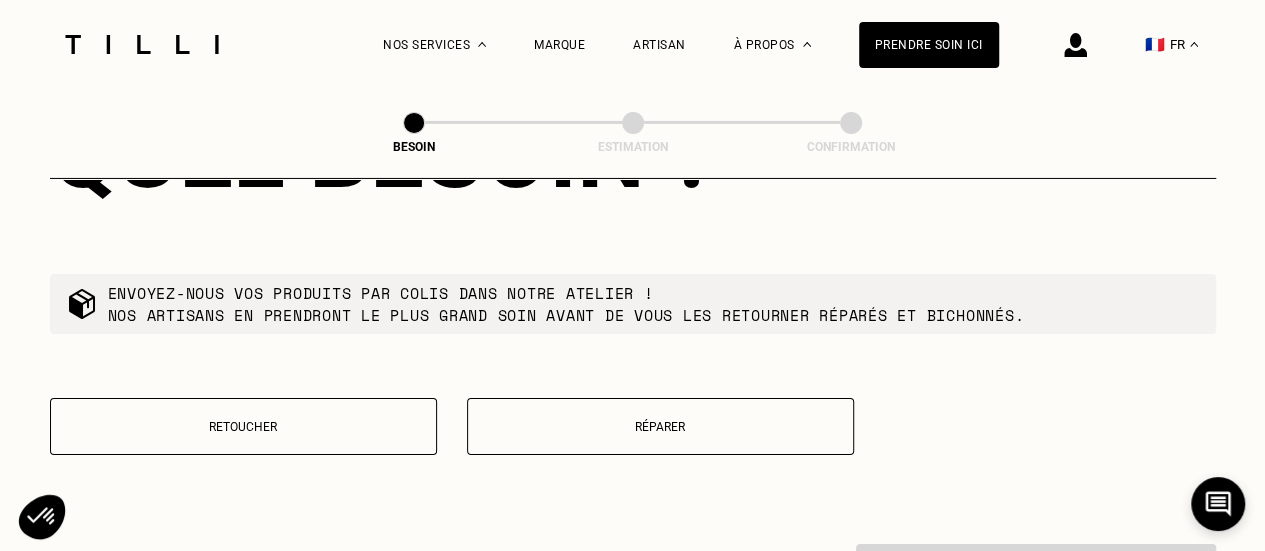 scroll, scrollTop: 3462, scrollLeft: 0, axis: vertical 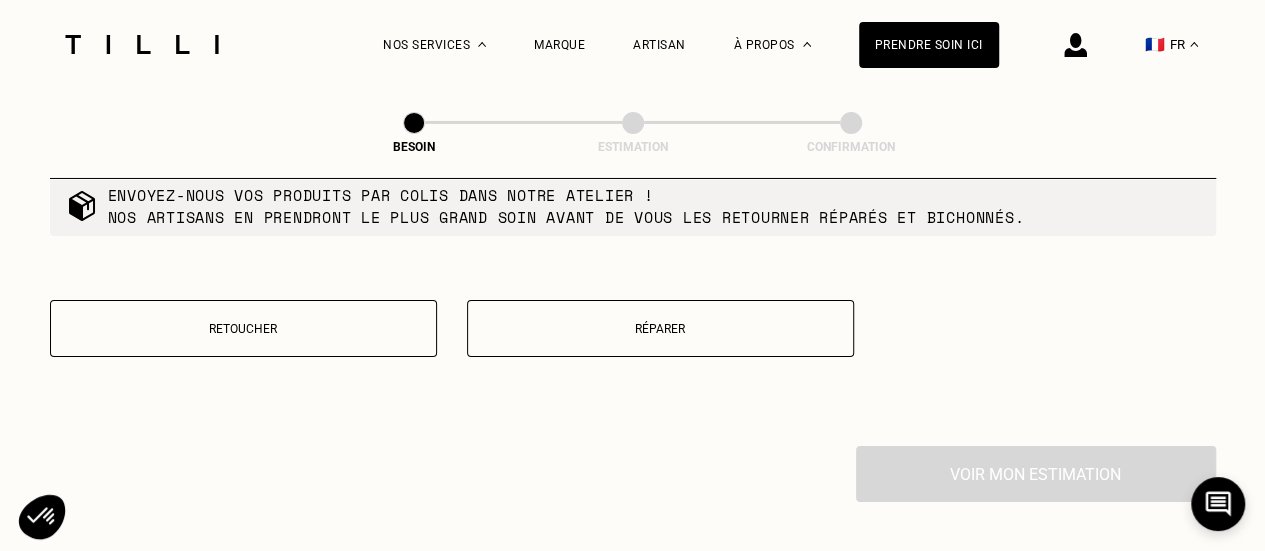 click on "Réparer" at bounding box center [660, 328] 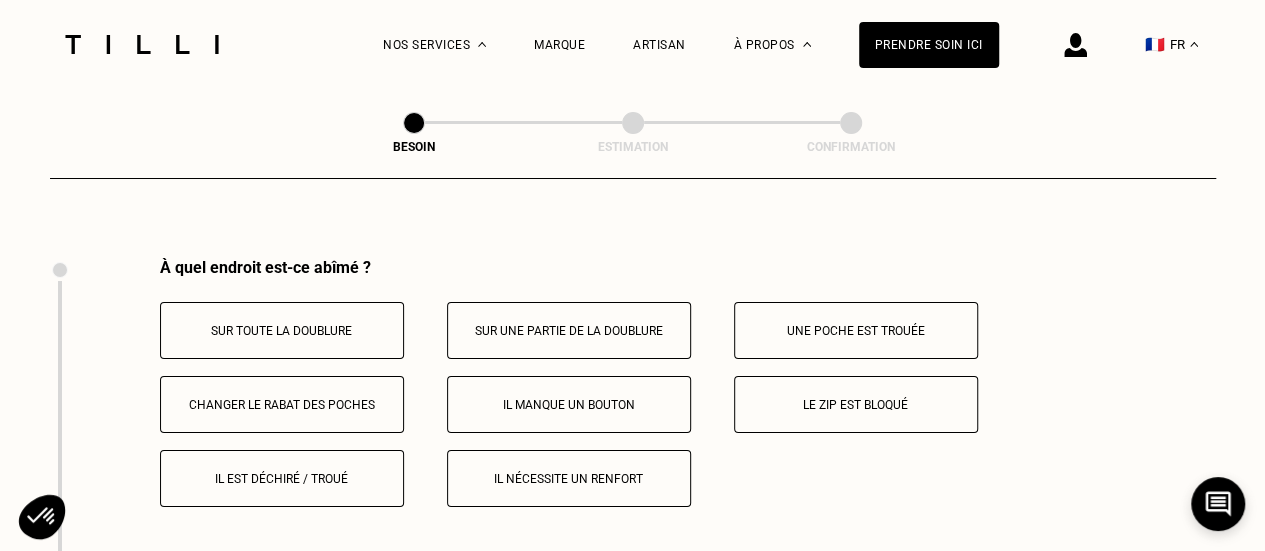scroll, scrollTop: 3696, scrollLeft: 0, axis: vertical 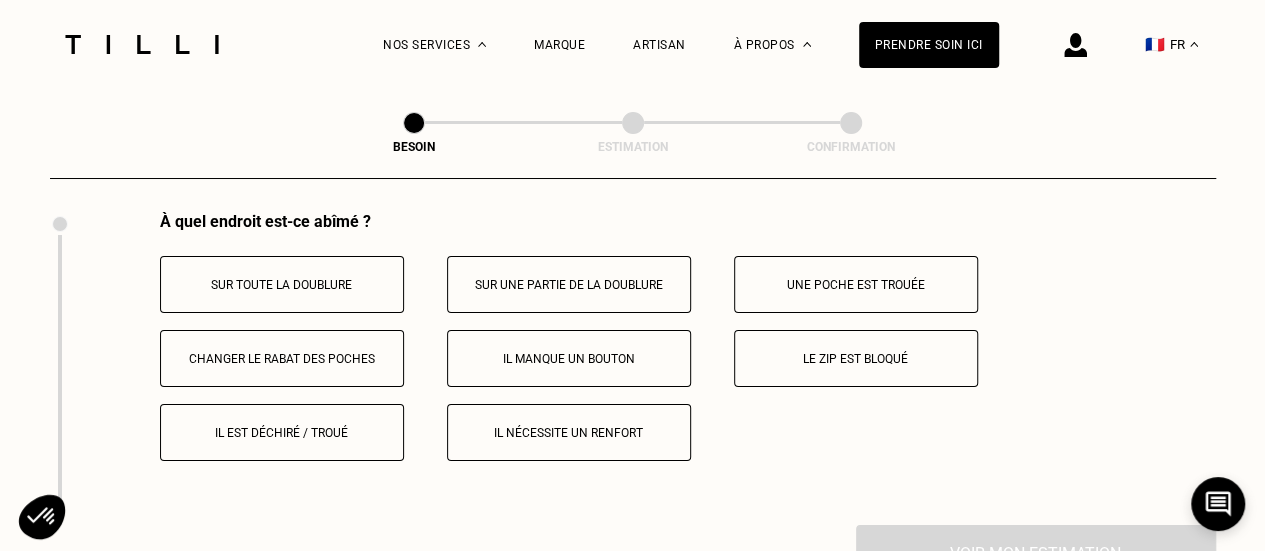 click on "Le zip est bloqué" at bounding box center (856, 359) 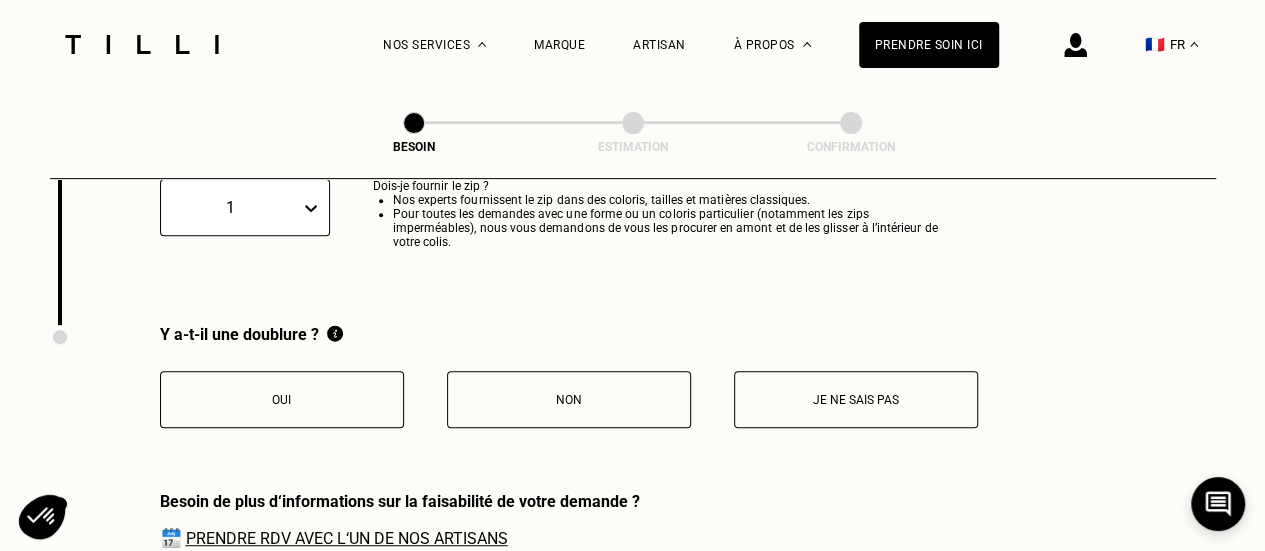 scroll, scrollTop: 4209, scrollLeft: 0, axis: vertical 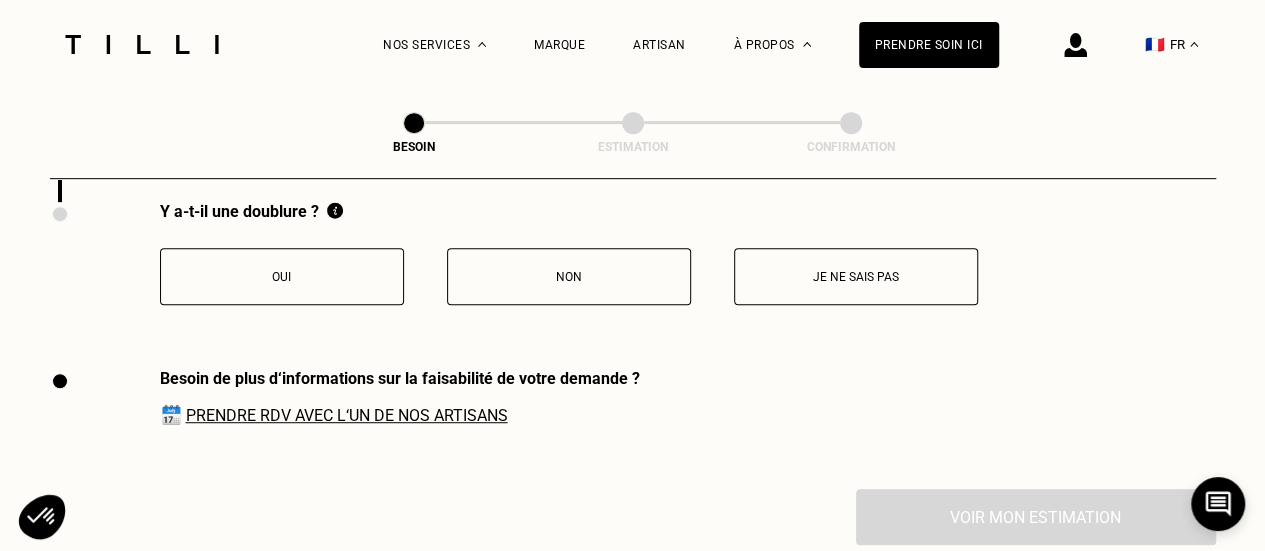 click on "Oui" at bounding box center [282, 276] 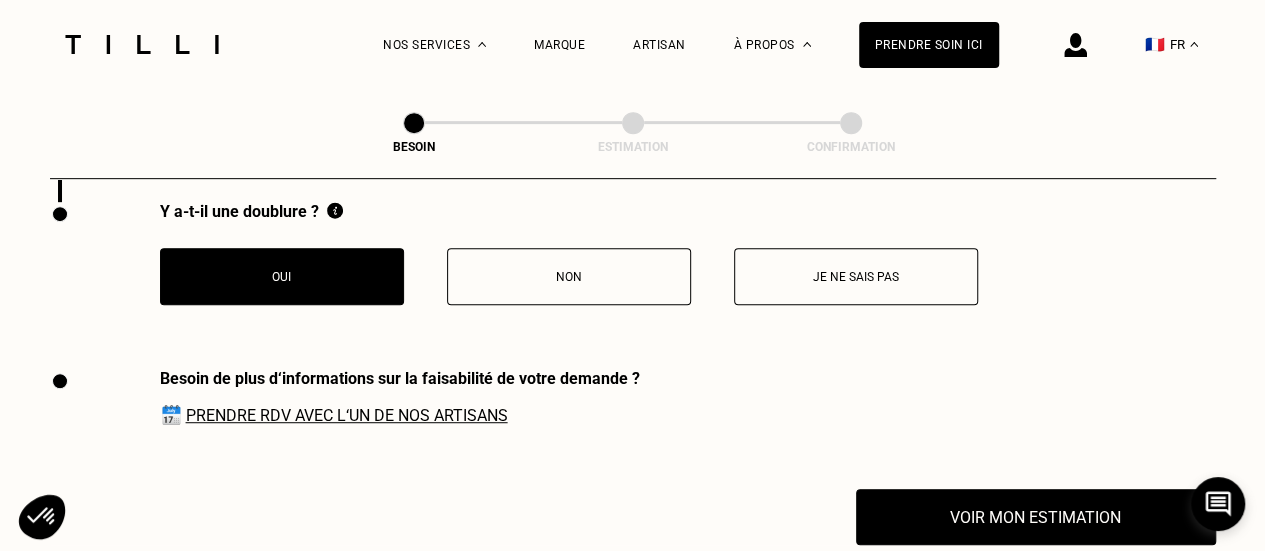scroll, scrollTop: 4409, scrollLeft: 0, axis: vertical 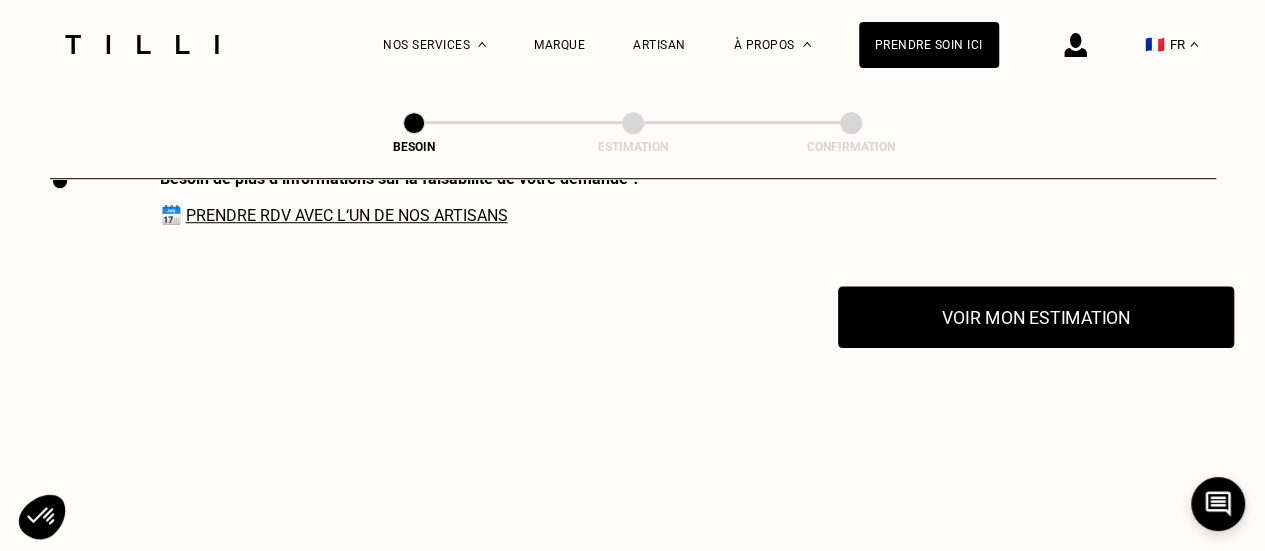 click on "Voir mon estimation" at bounding box center [1036, 317] 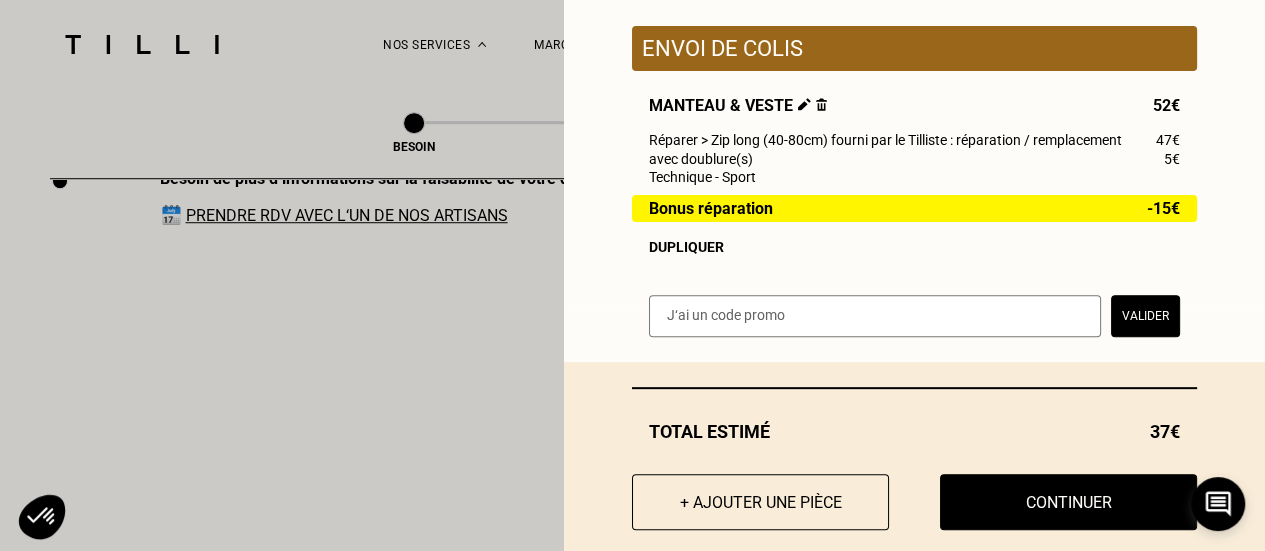 scroll, scrollTop: 279, scrollLeft: 0, axis: vertical 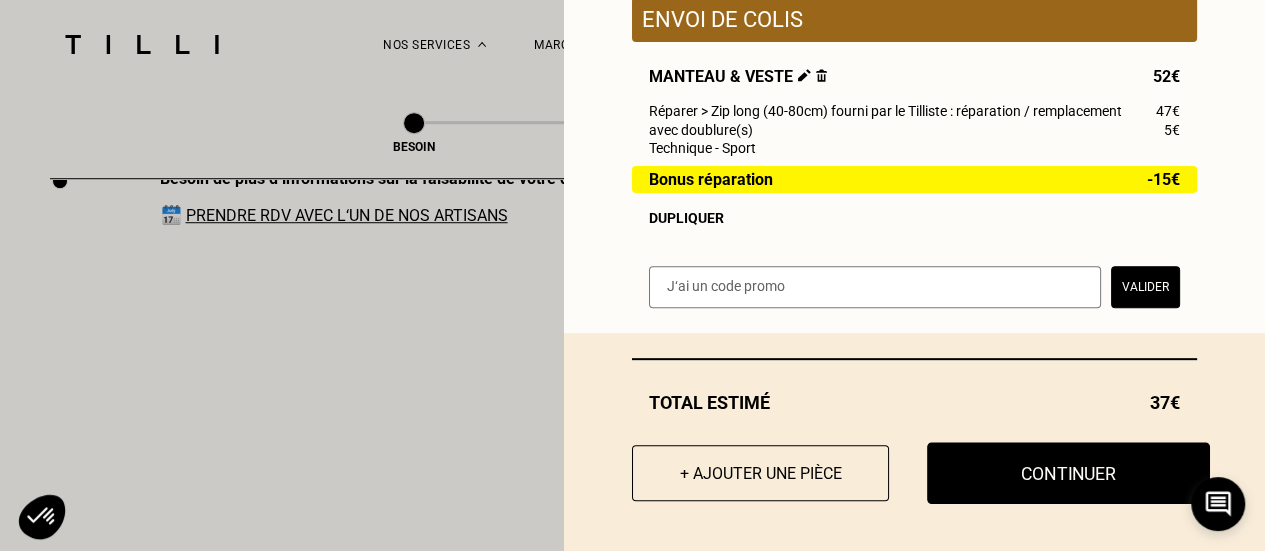 click on "Continuer" at bounding box center (1068, 473) 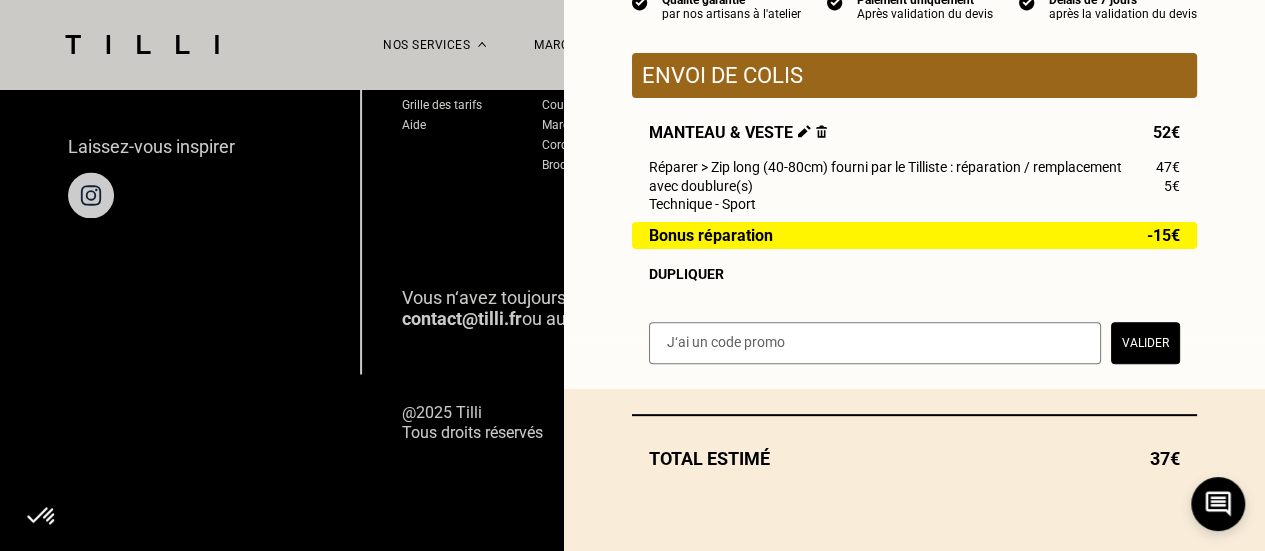 scroll, scrollTop: 1475, scrollLeft: 0, axis: vertical 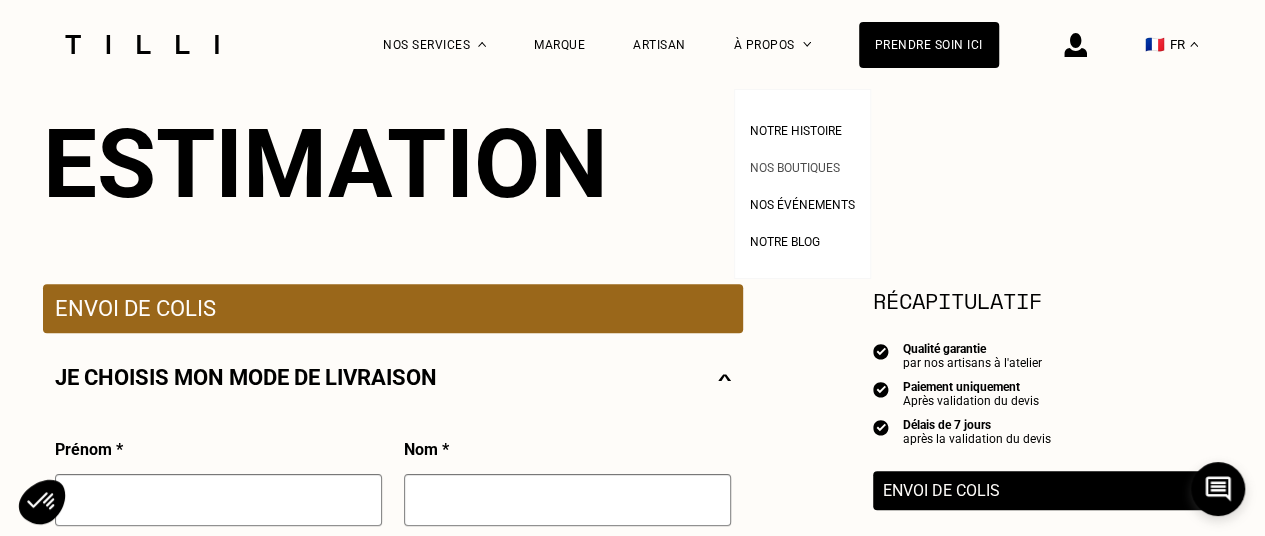 click on "Nos boutiques" at bounding box center [795, 168] 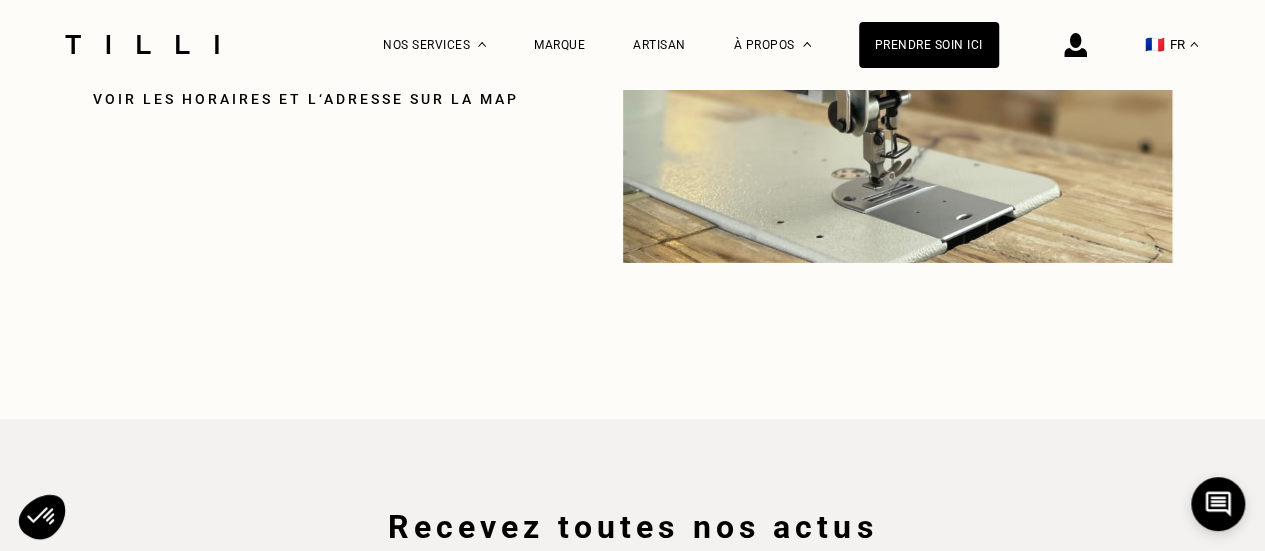 scroll, scrollTop: 2700, scrollLeft: 0, axis: vertical 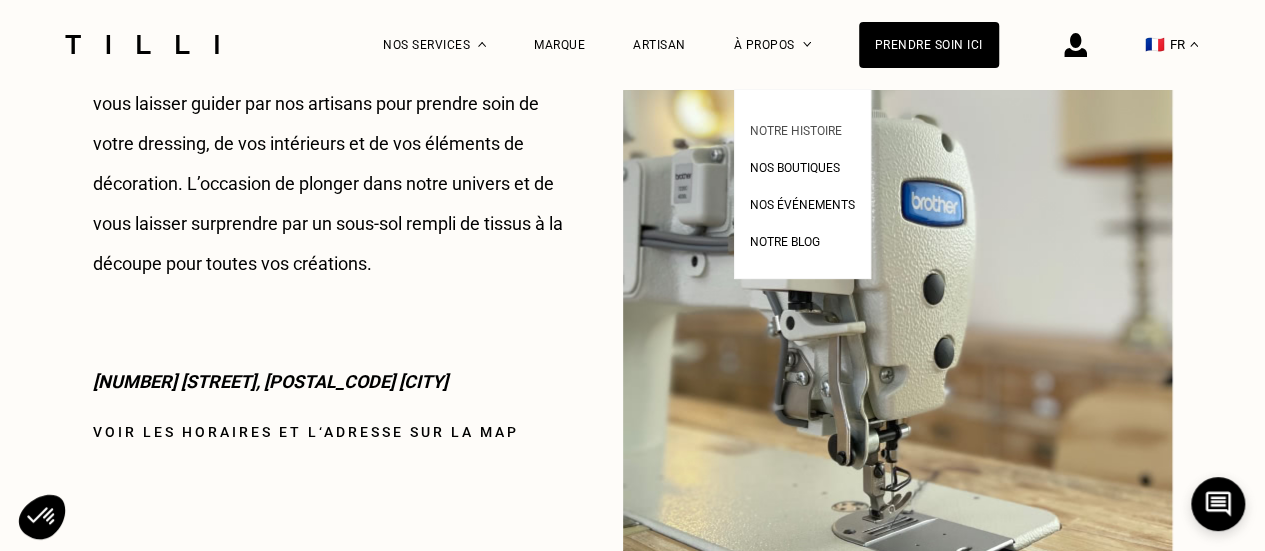 click on "Notre histoire" at bounding box center (796, 131) 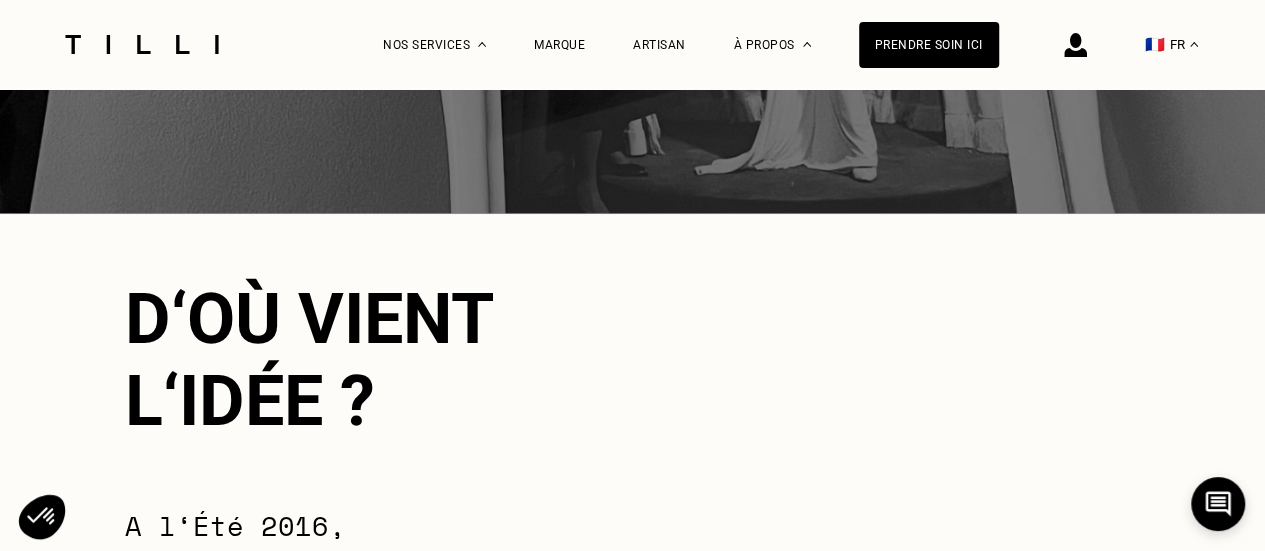 scroll, scrollTop: 0, scrollLeft: 0, axis: both 